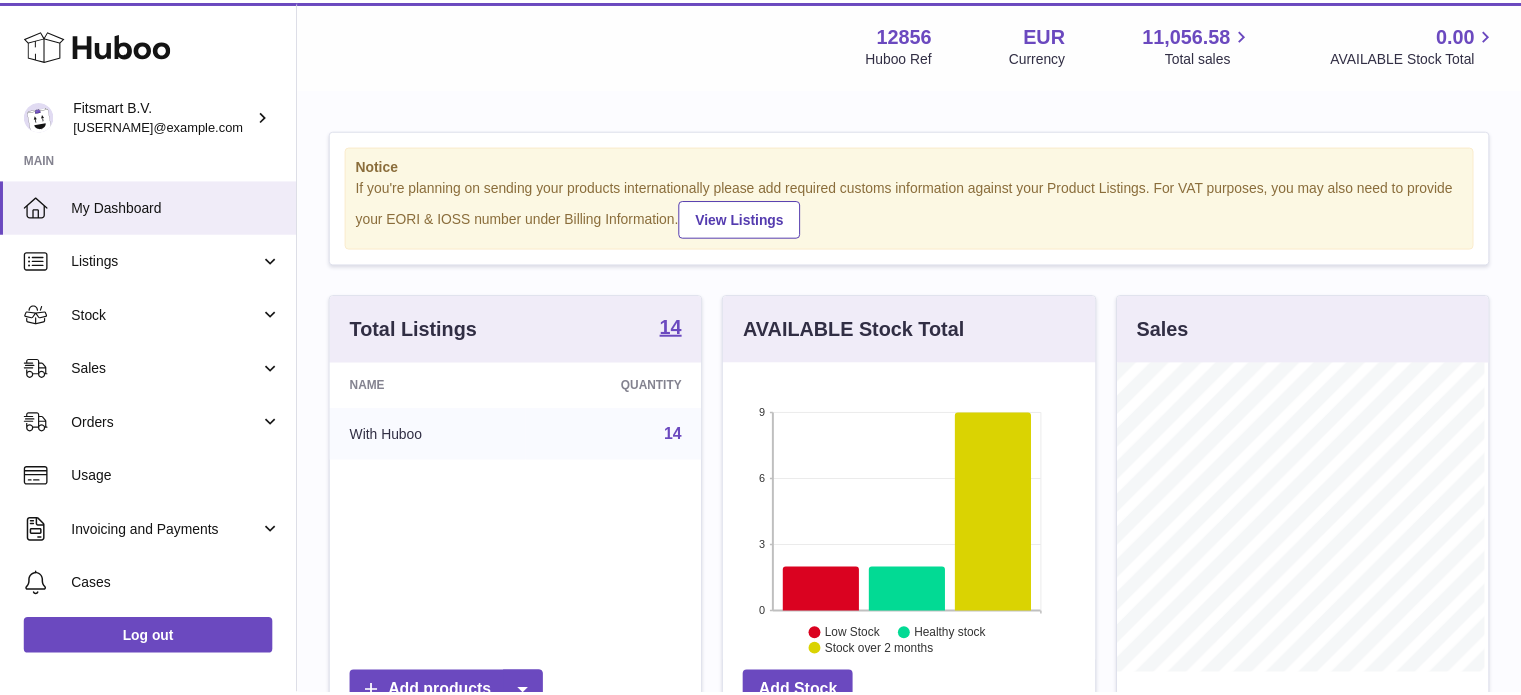 scroll, scrollTop: 0, scrollLeft: 0, axis: both 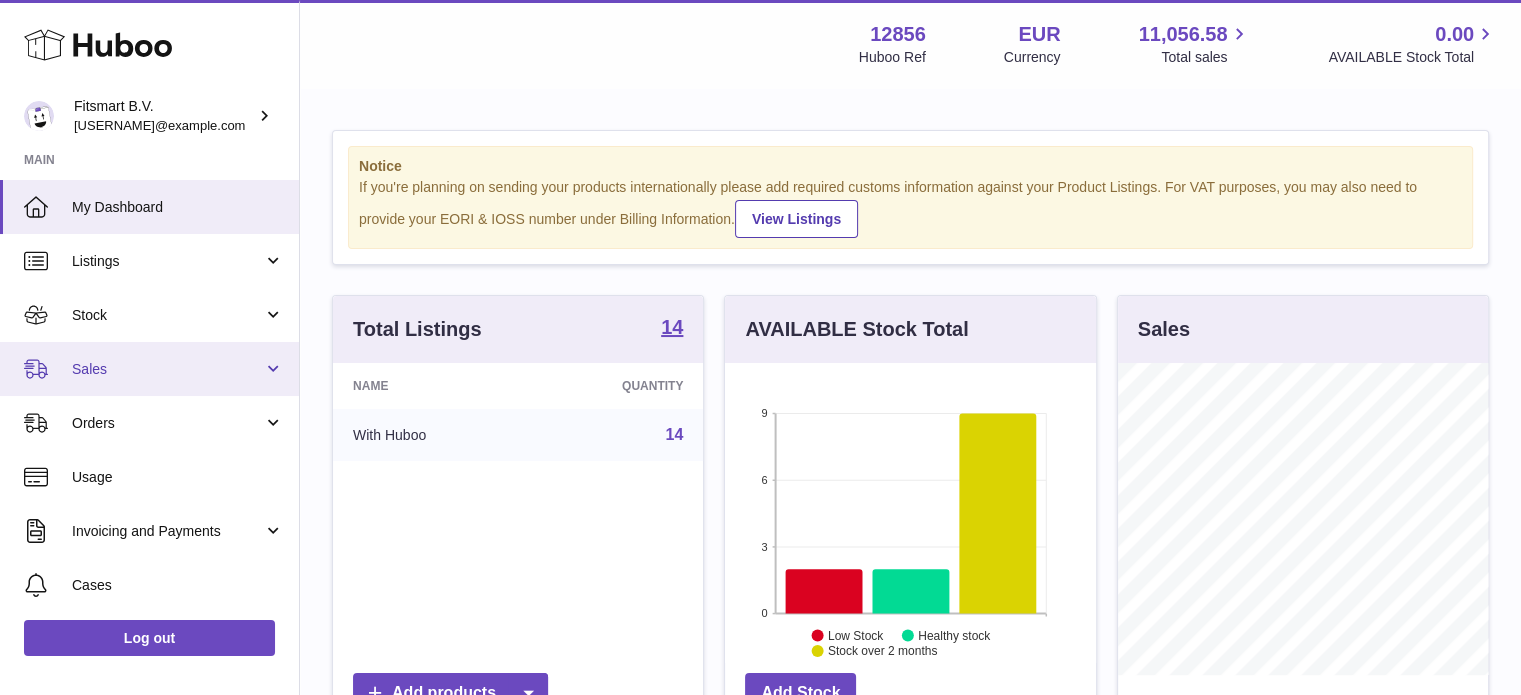 click on "Sales" at bounding box center [167, 369] 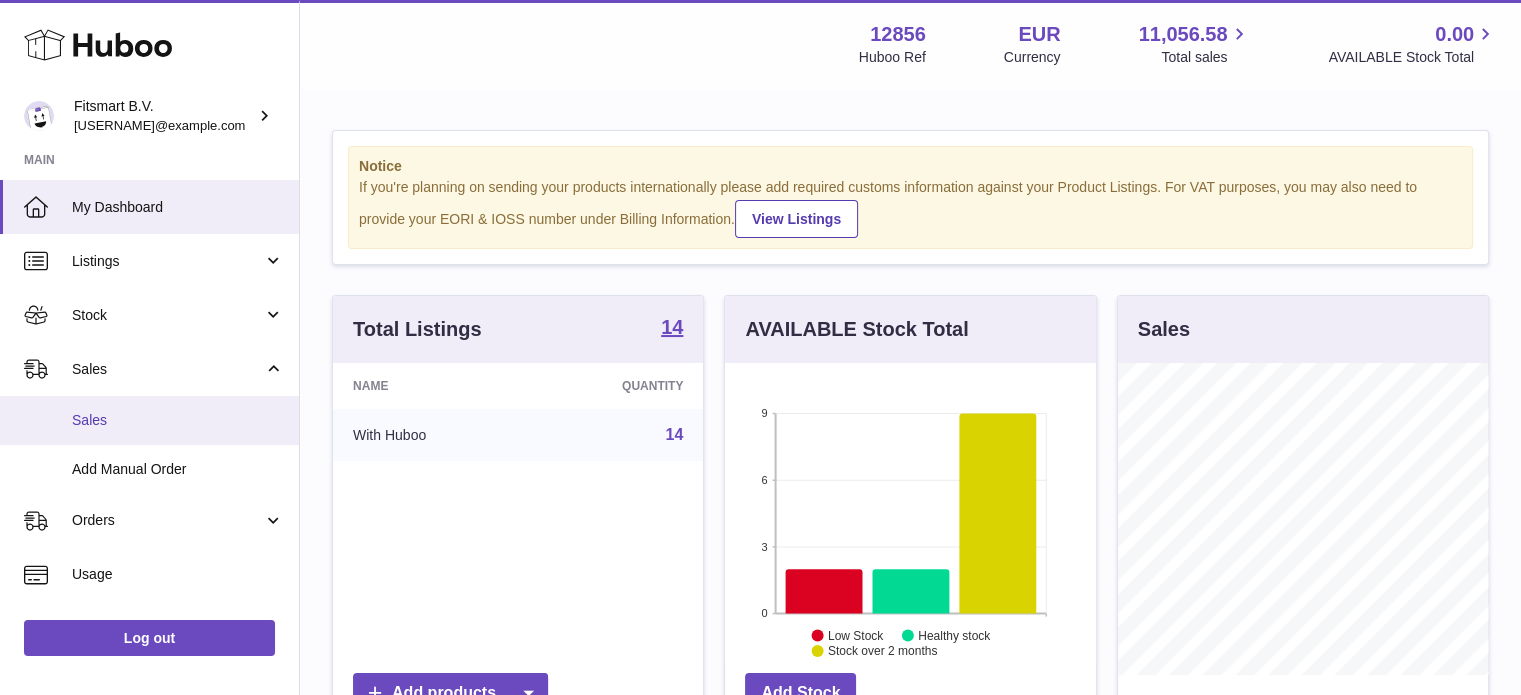 click on "Sales" at bounding box center [178, 420] 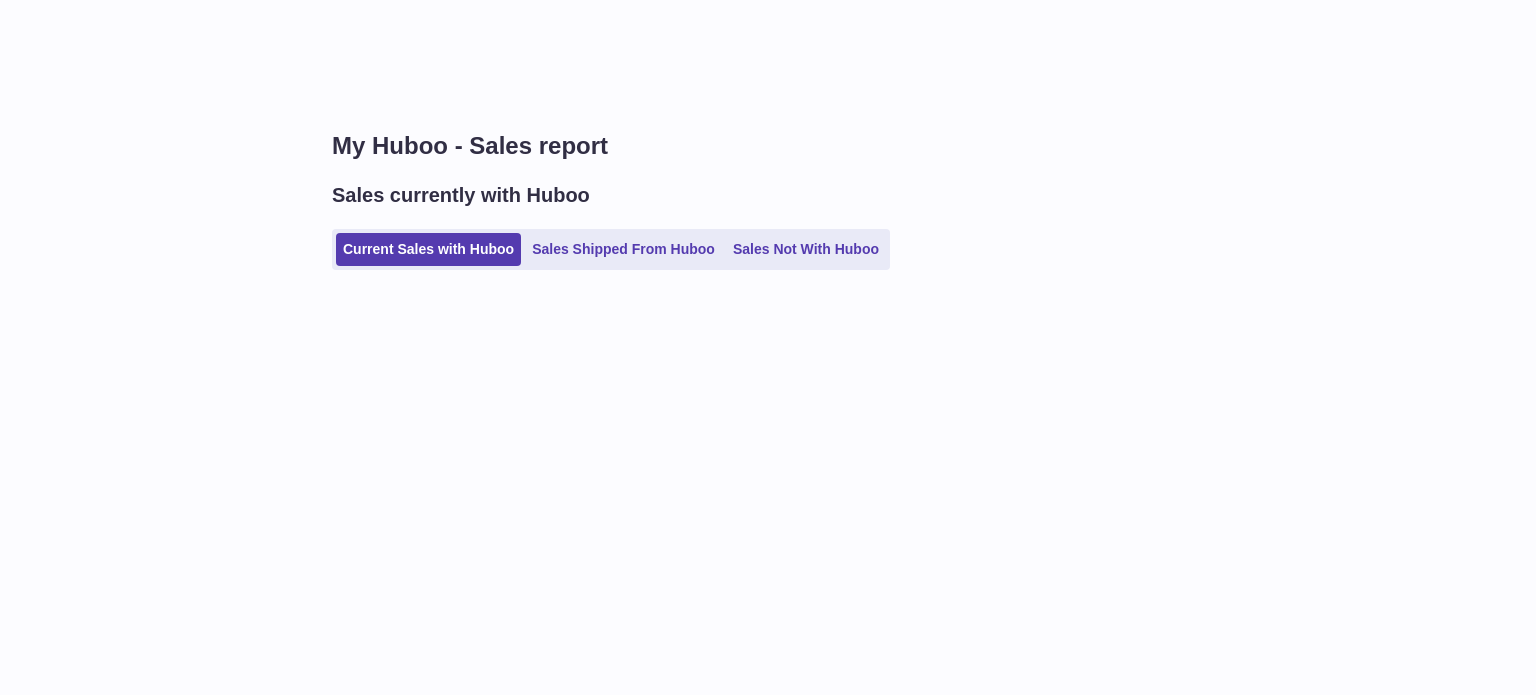 scroll, scrollTop: 0, scrollLeft: 0, axis: both 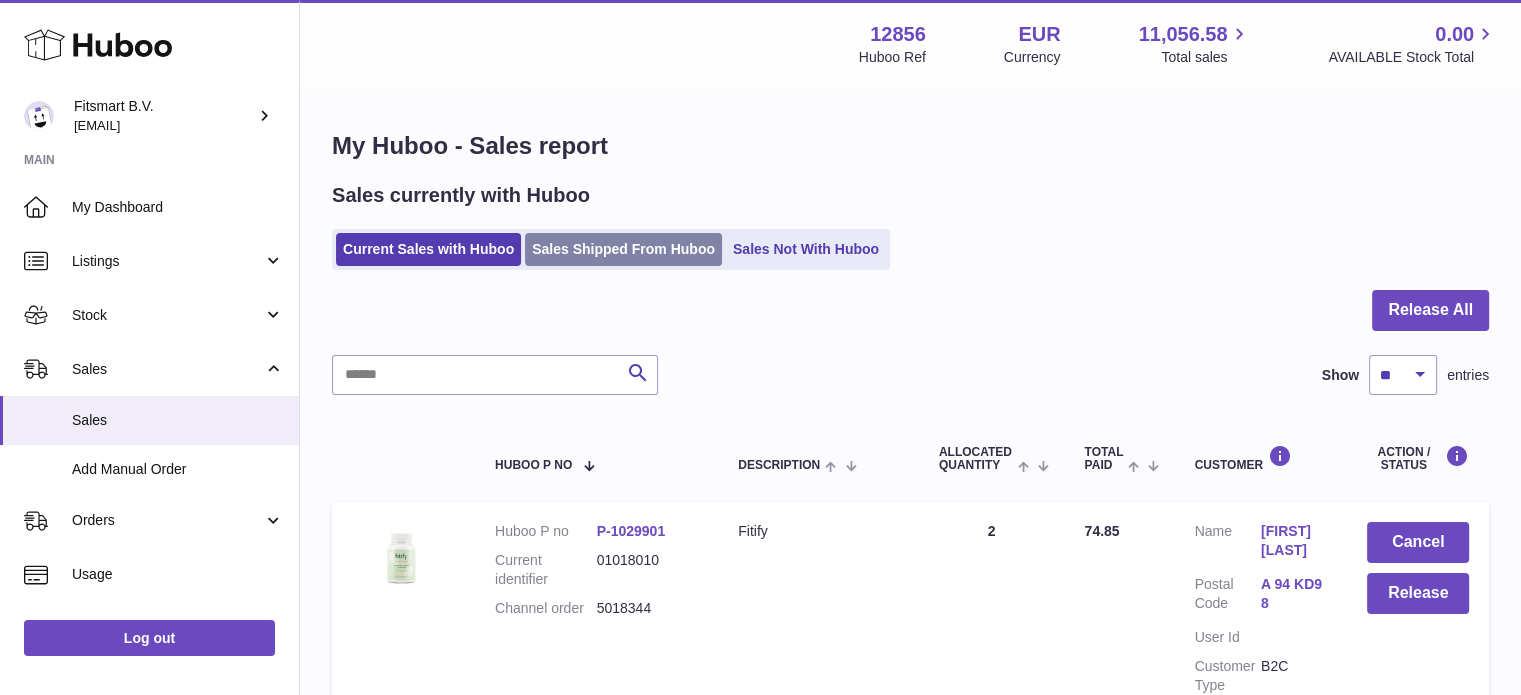 click on "Sales Shipped From Huboo" at bounding box center [623, 249] 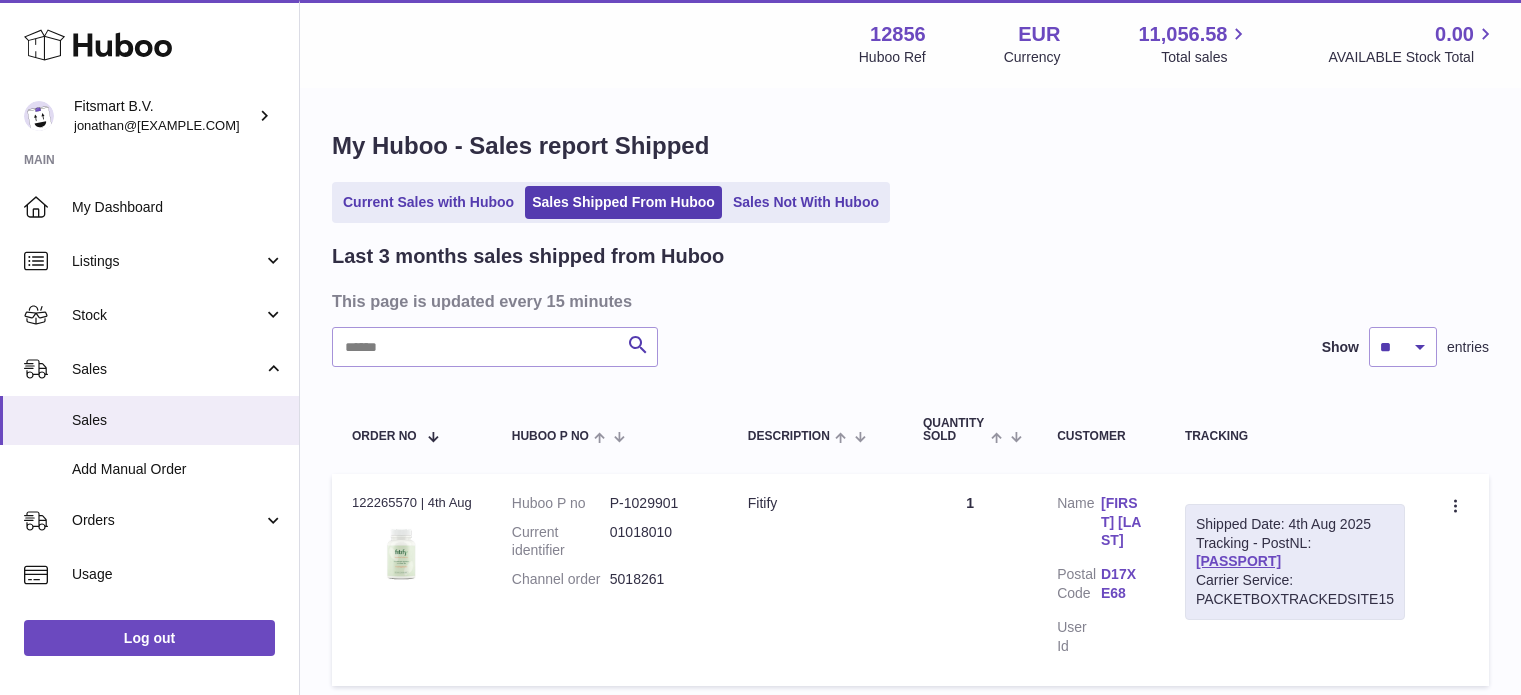scroll, scrollTop: 0, scrollLeft: 0, axis: both 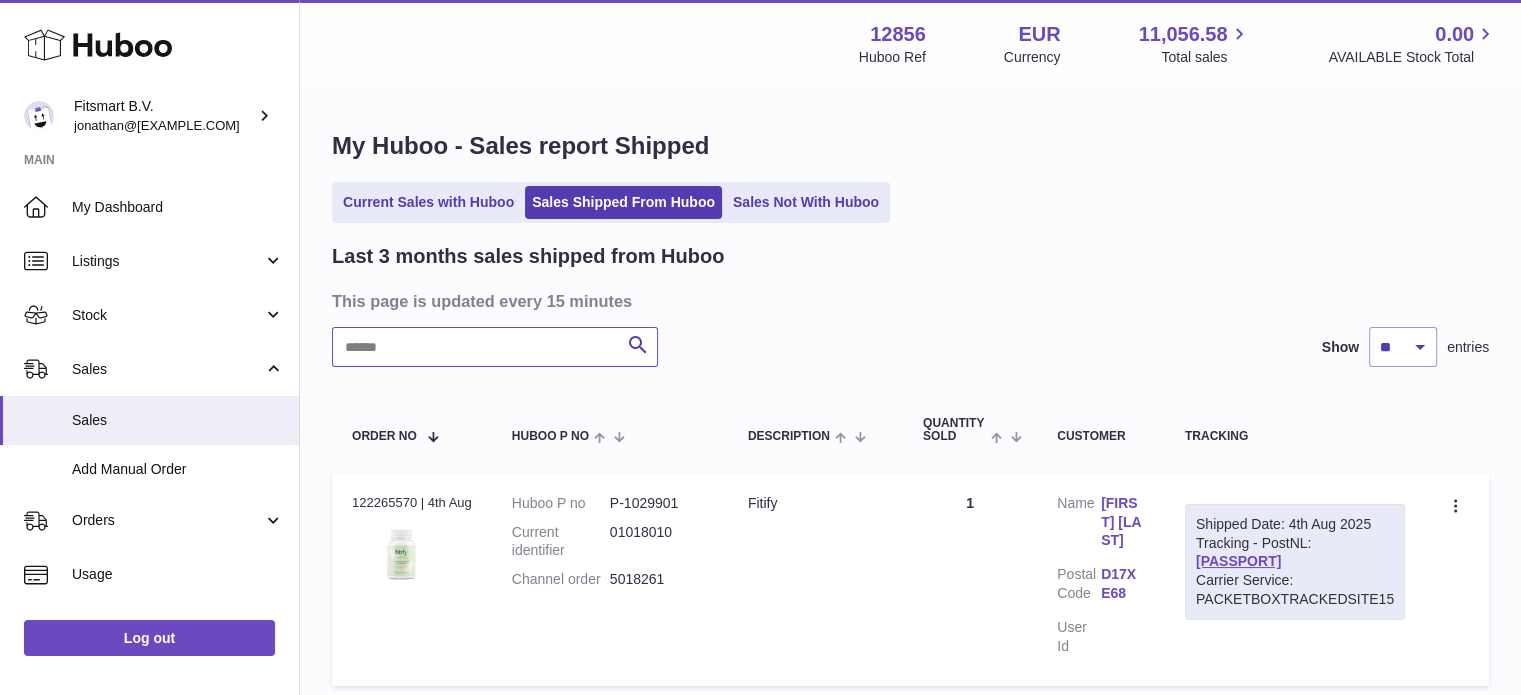 click at bounding box center (495, 347) 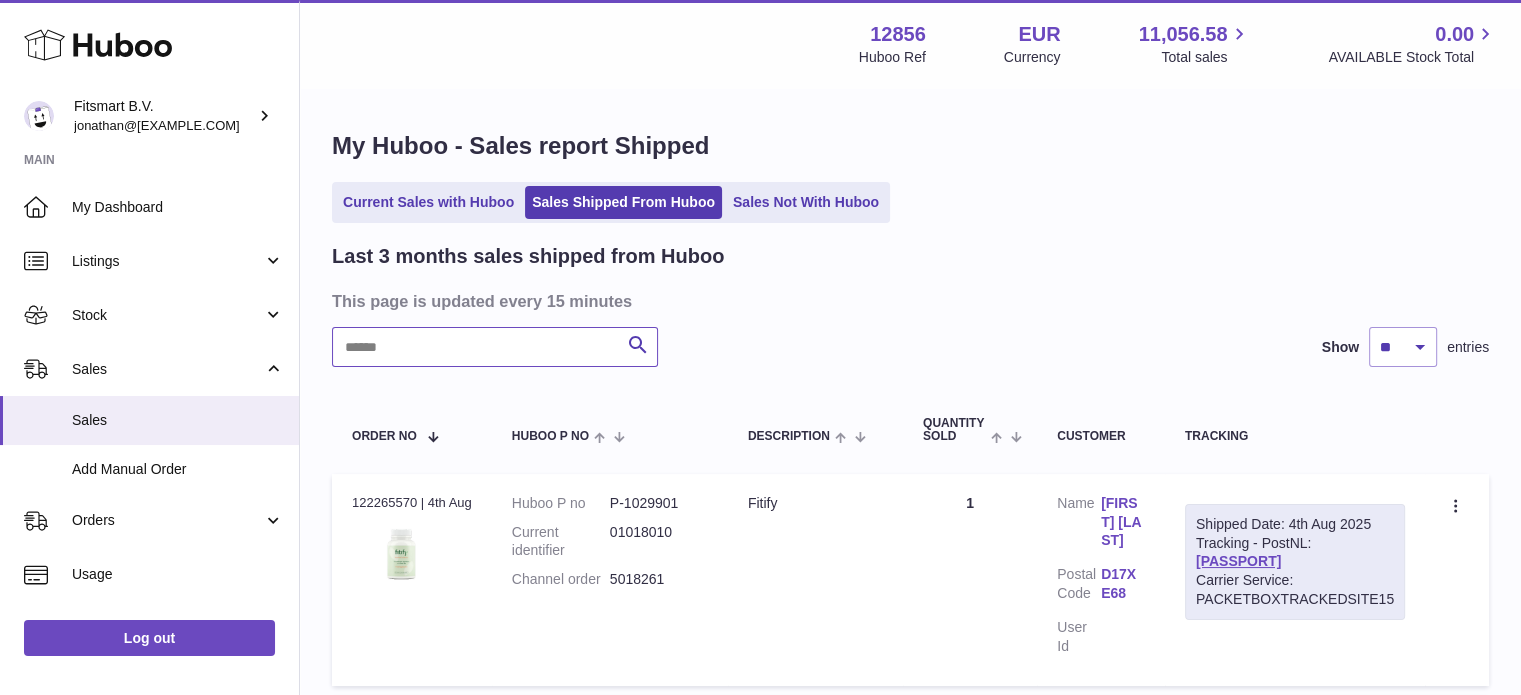 type on "*" 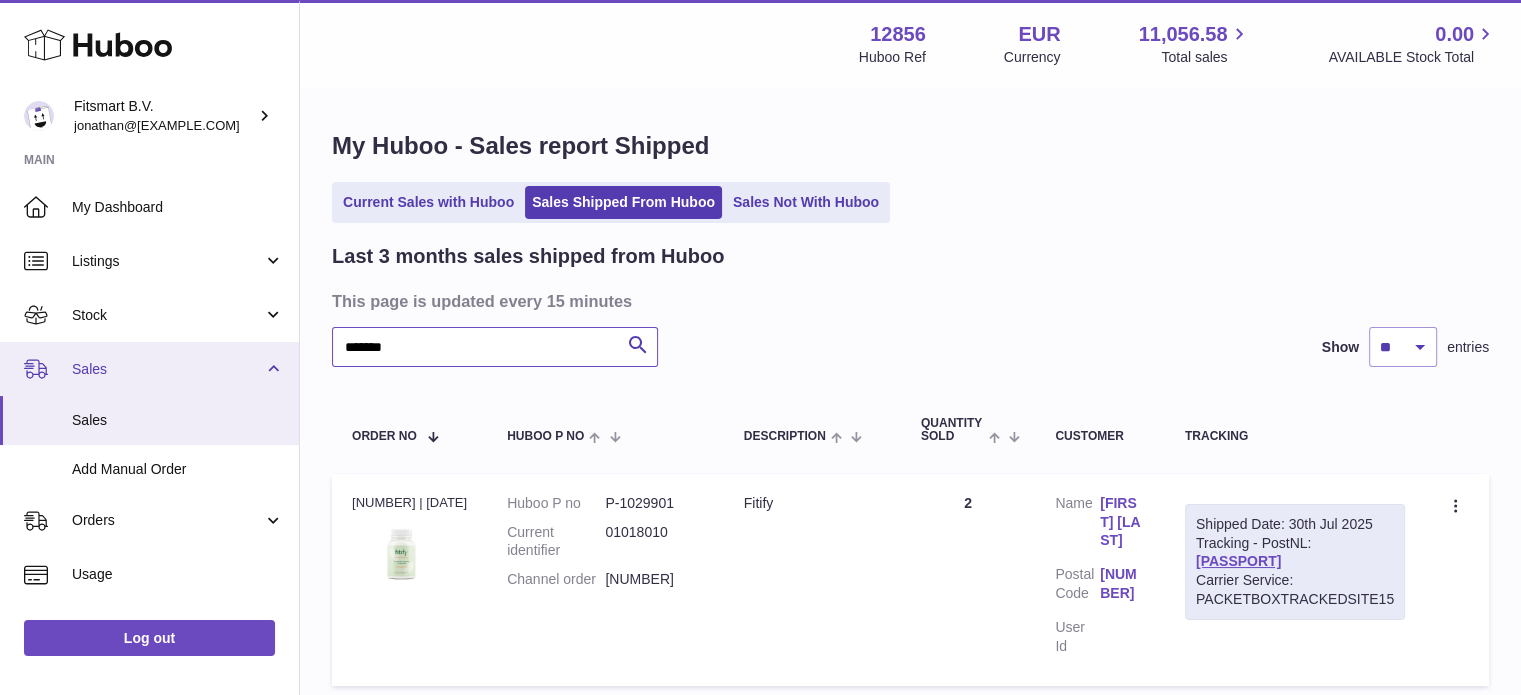 drag, startPoint x: 503, startPoint y: 355, endPoint x: 31, endPoint y: 351, distance: 472.01694 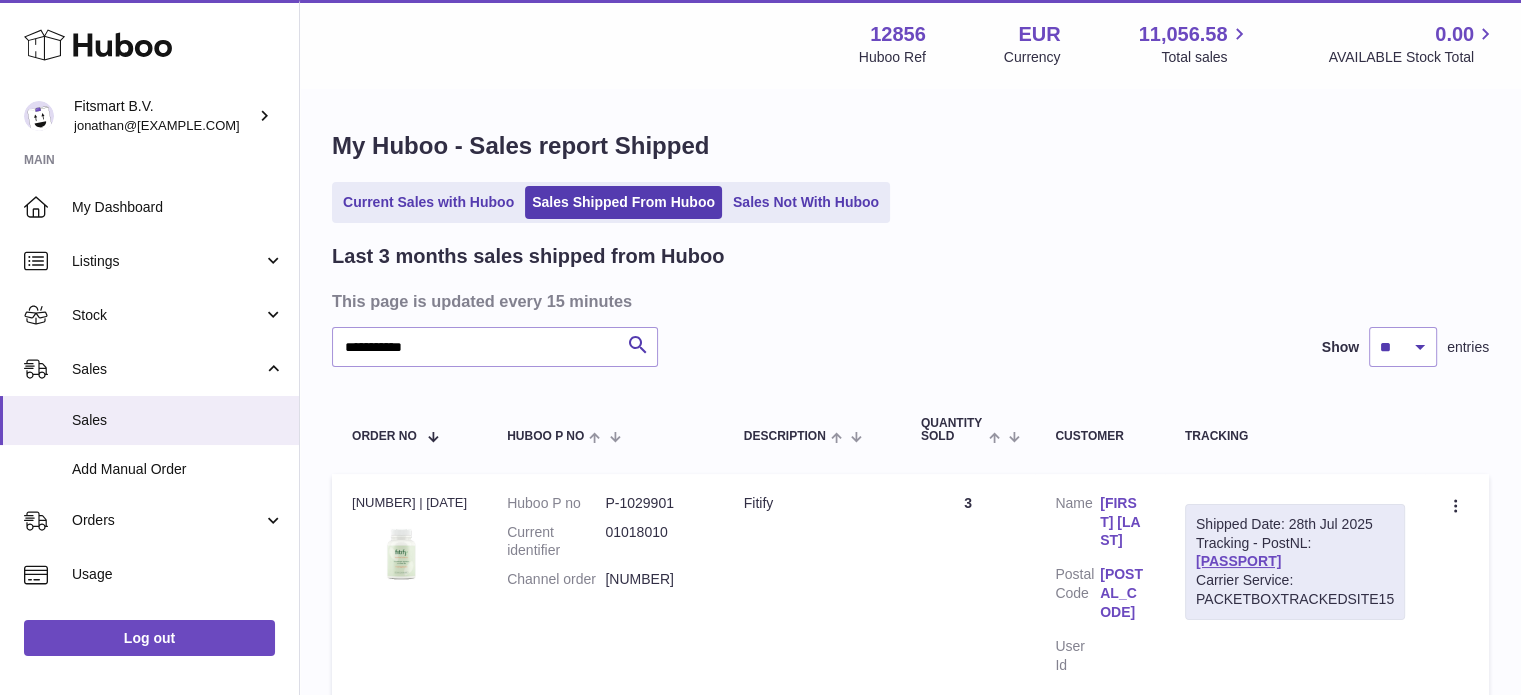 click on "[FIRST] [LAST]" at bounding box center [1122, 522] 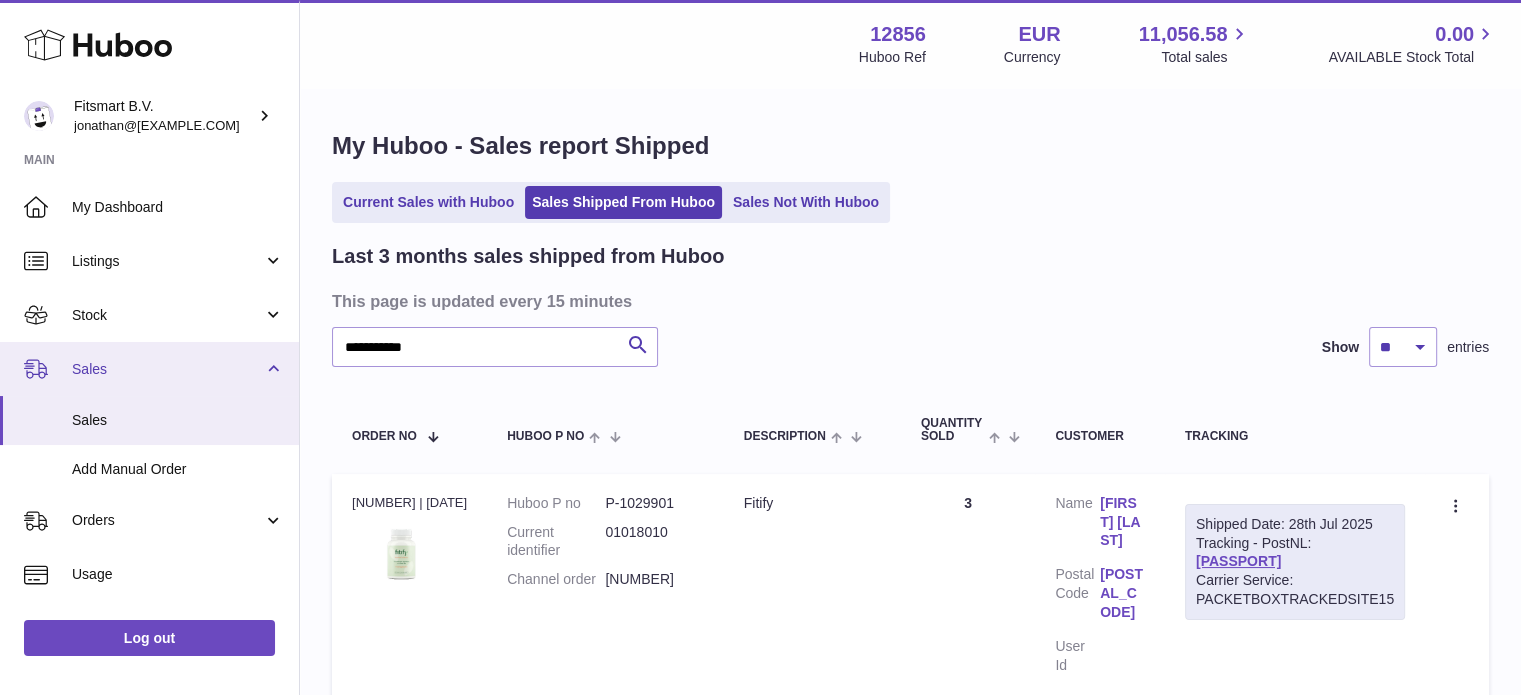 copy on "[NUMBER]" 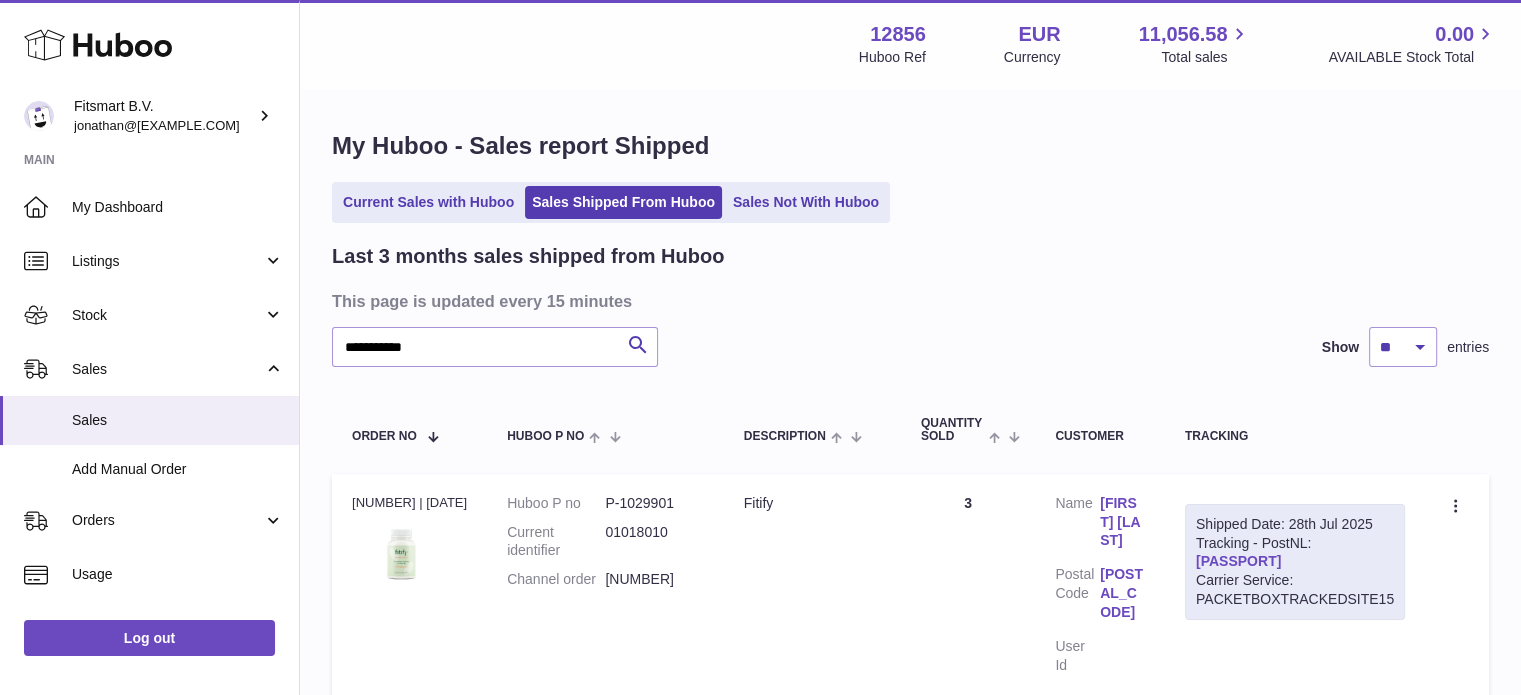 click on "[PASSPORT]" at bounding box center [1238, 561] 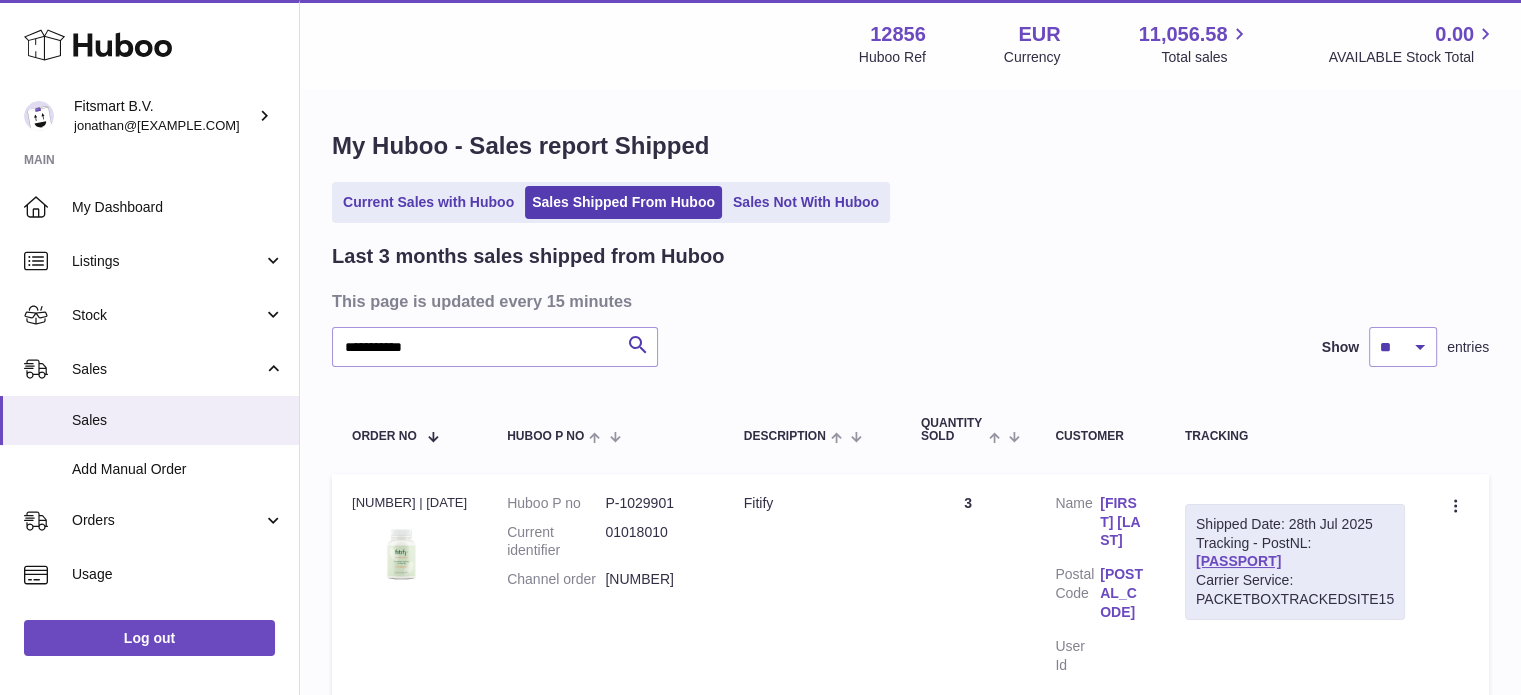 click on "**********" at bounding box center [910, 422] 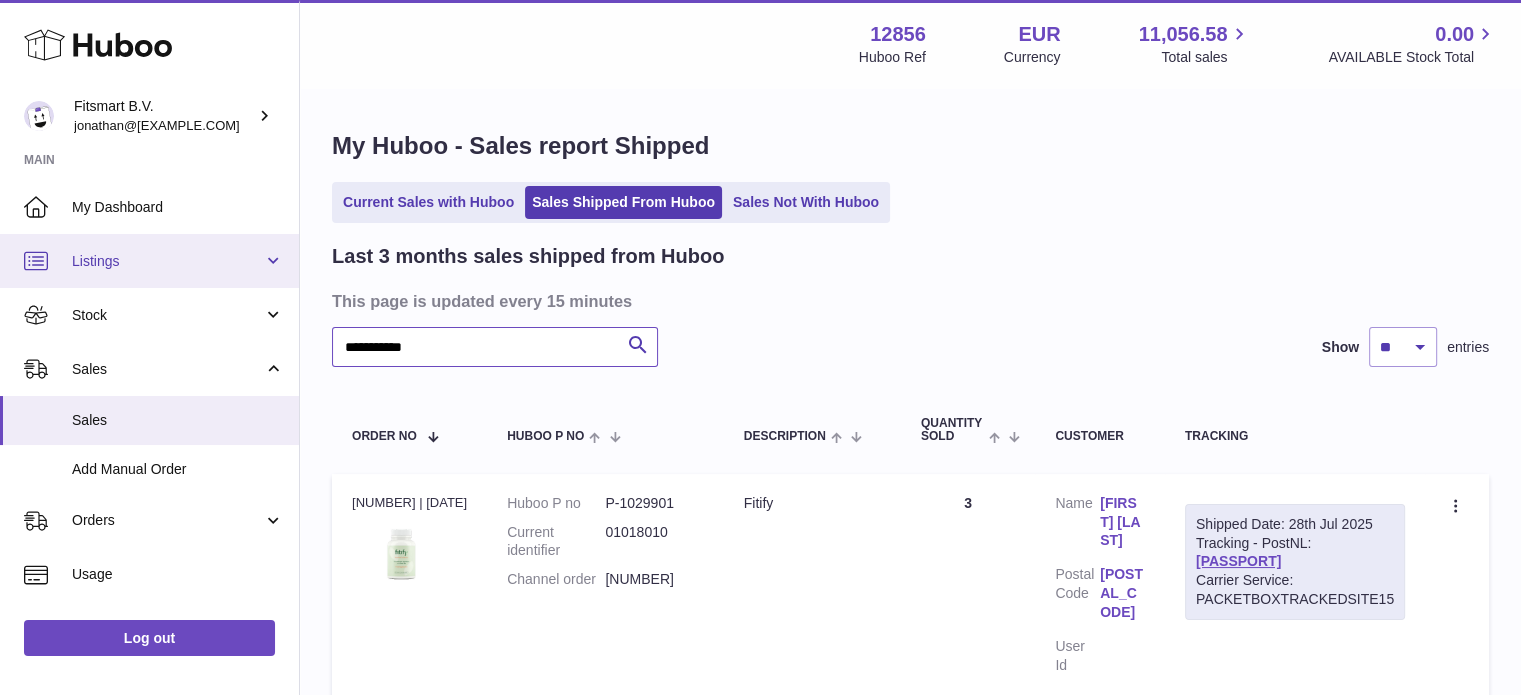 drag, startPoint x: 536, startPoint y: 353, endPoint x: 0, endPoint y: 243, distance: 547.1709 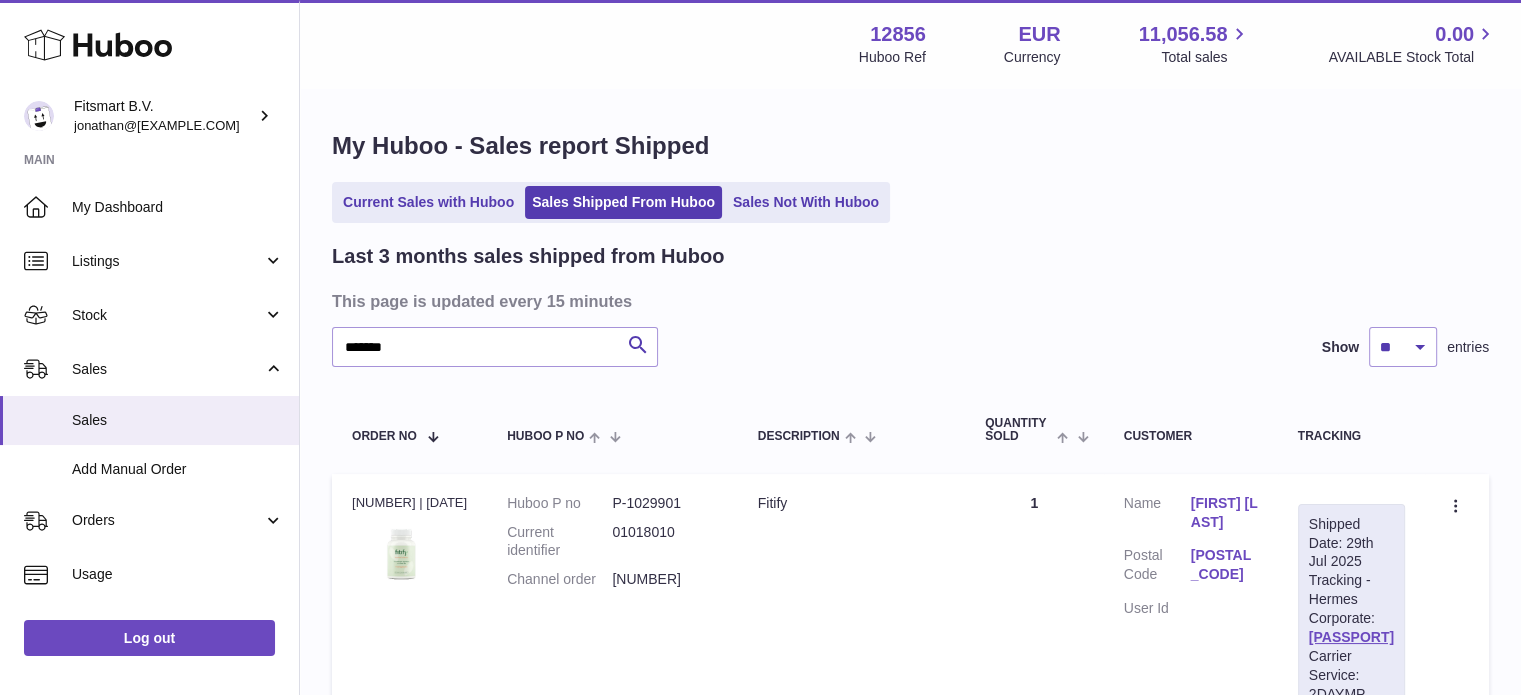 click on "[FIRST] [LAST]" at bounding box center (1224, 513) 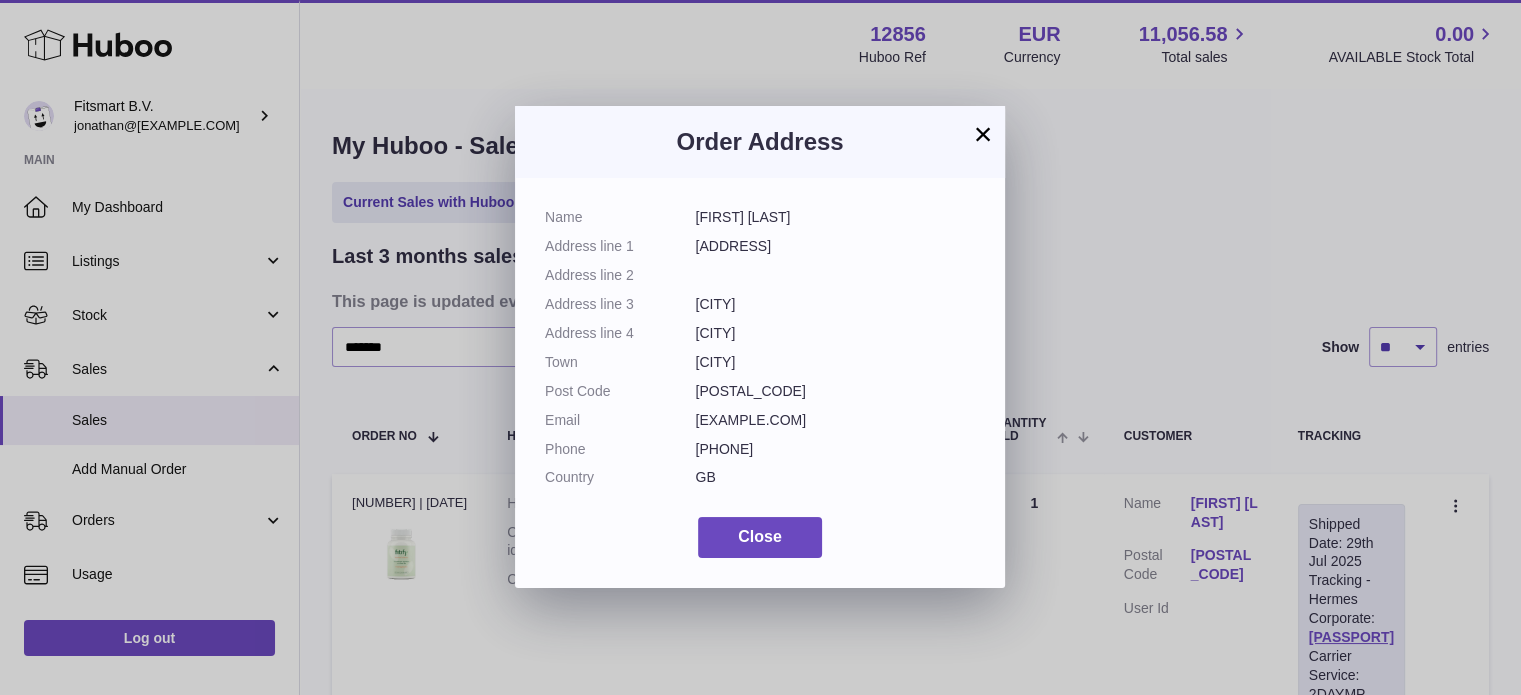 drag, startPoint x: 1249, startPoint y: 377, endPoint x: 1253, endPoint y: 389, distance: 12.649111 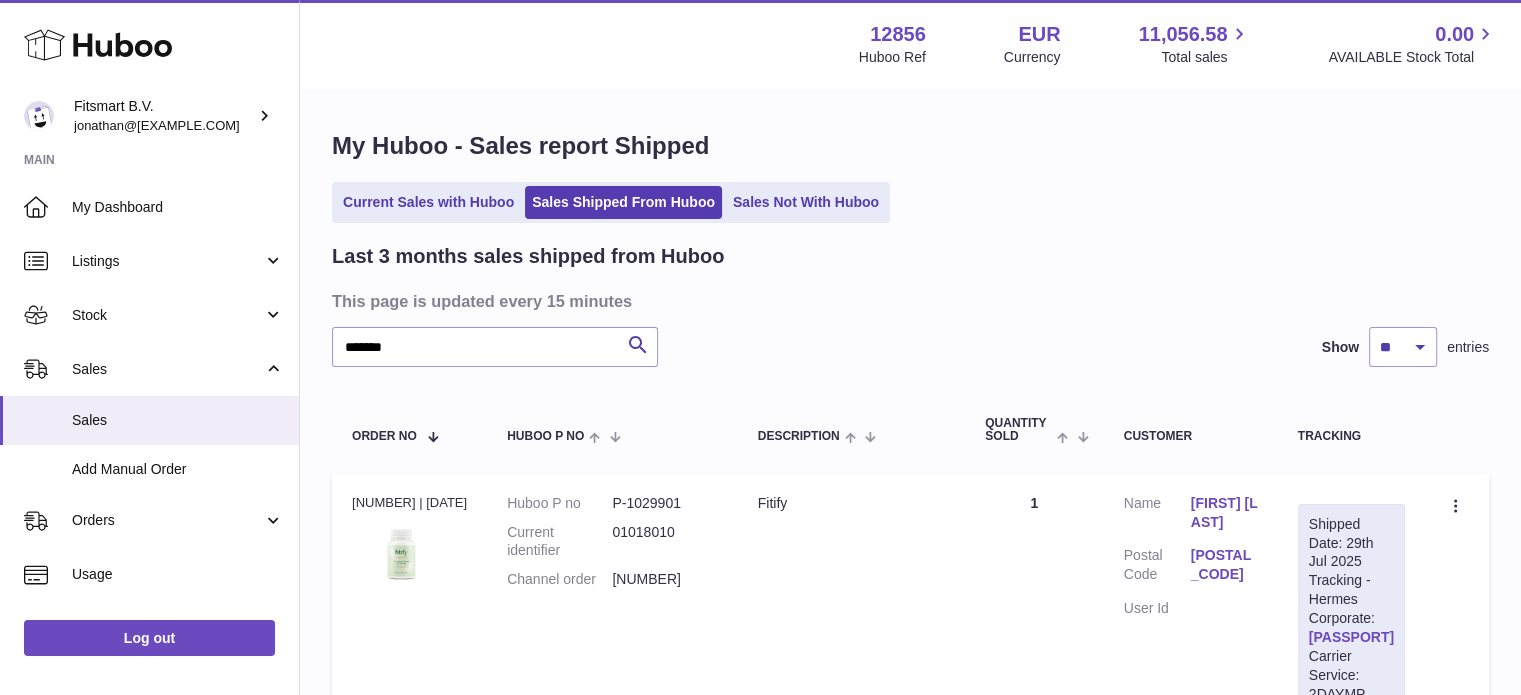 click on "[PASSPORT]" at bounding box center [1351, 637] 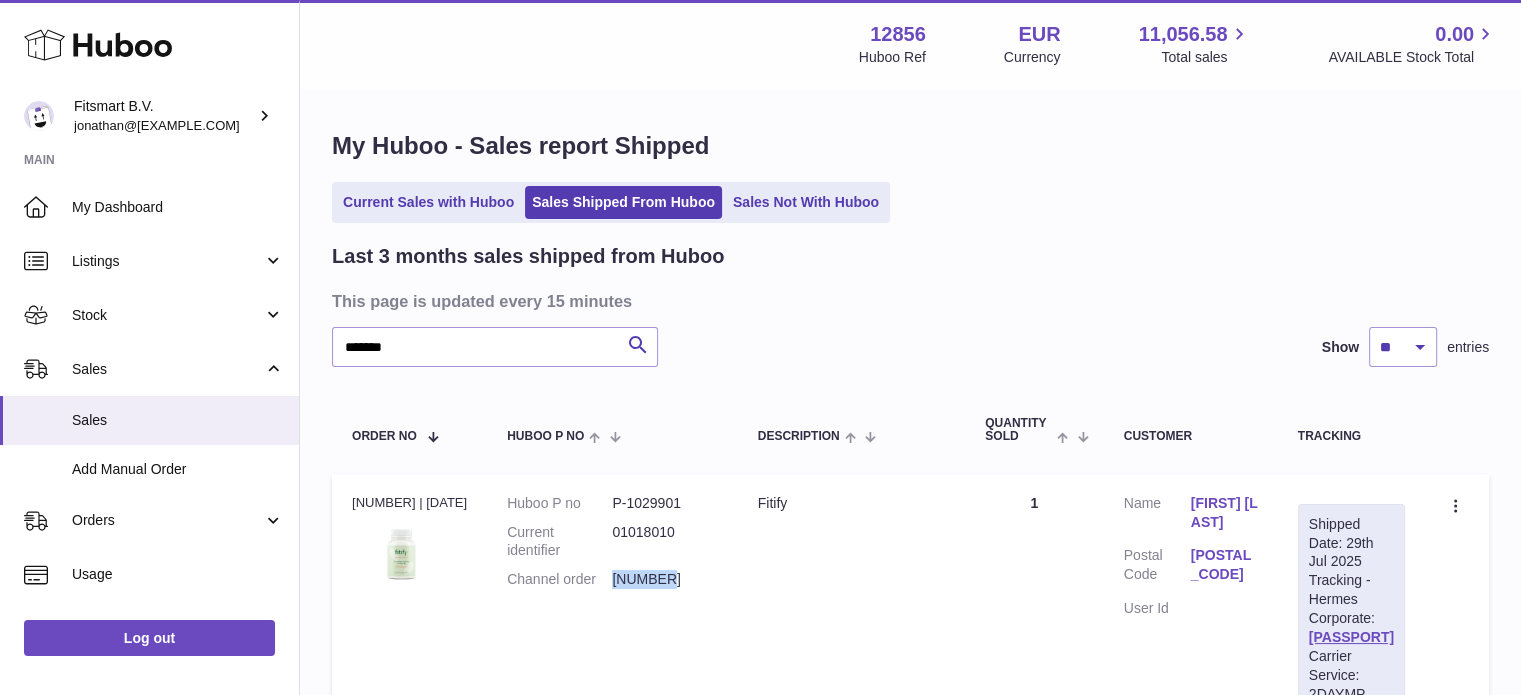 drag, startPoint x: 642, startPoint y: 583, endPoint x: 515, endPoint y: 504, distance: 149.56604 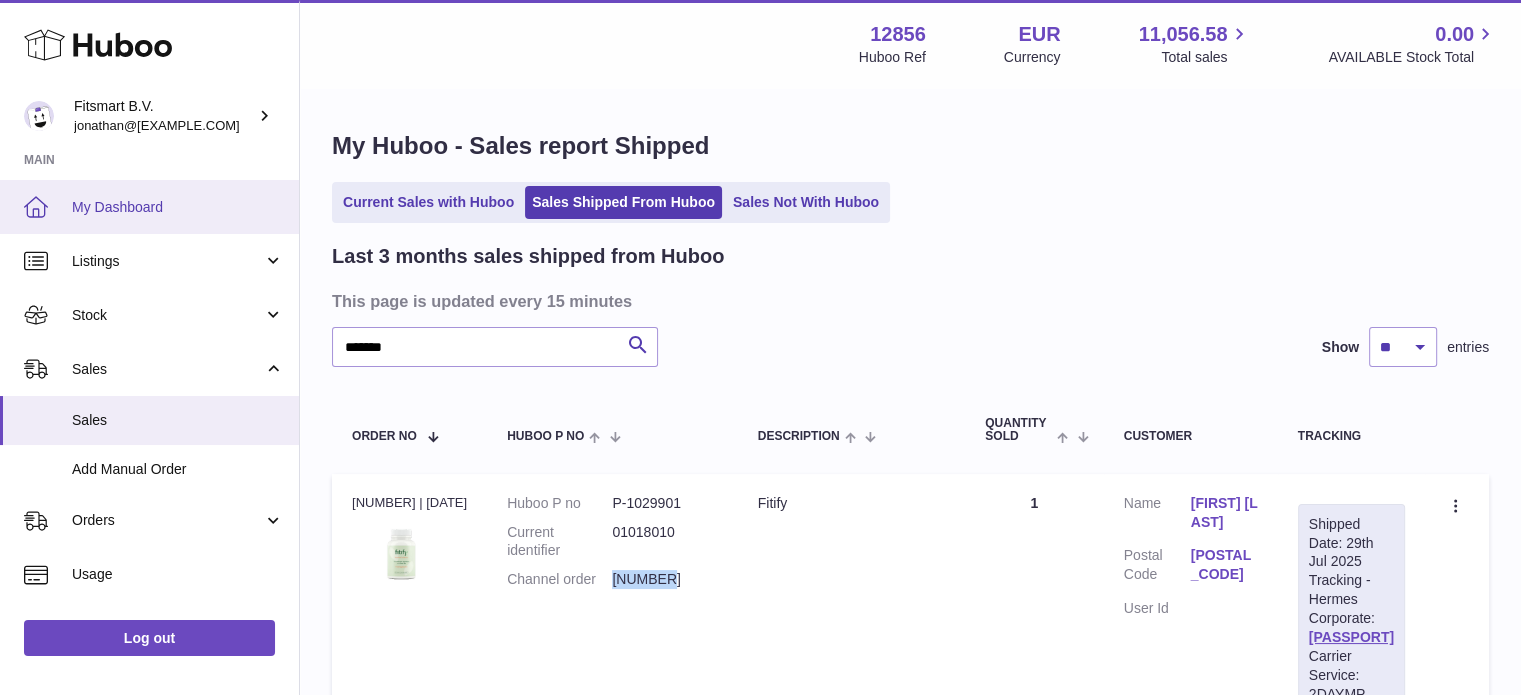 copy on "[NUMBER]" 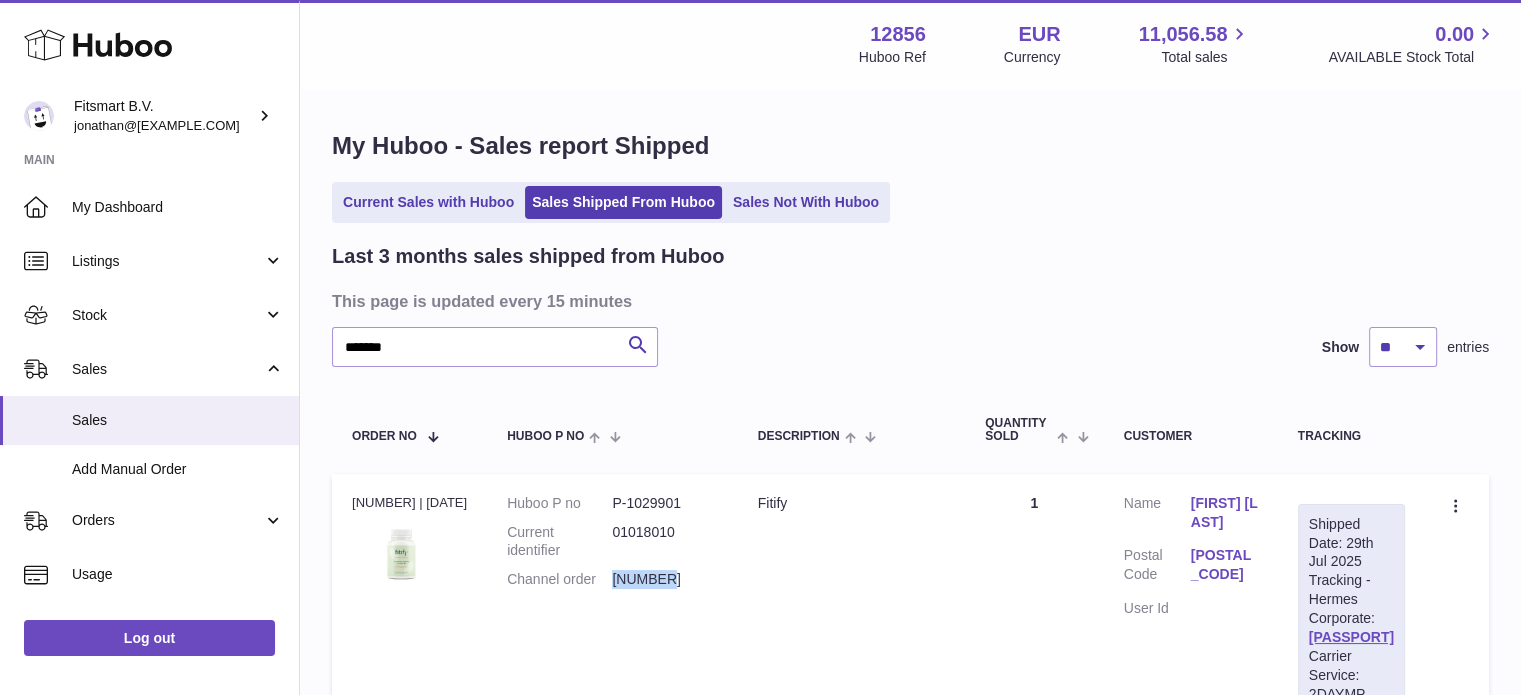 click on "[FIRST] [LAST]" at bounding box center (1224, 513) 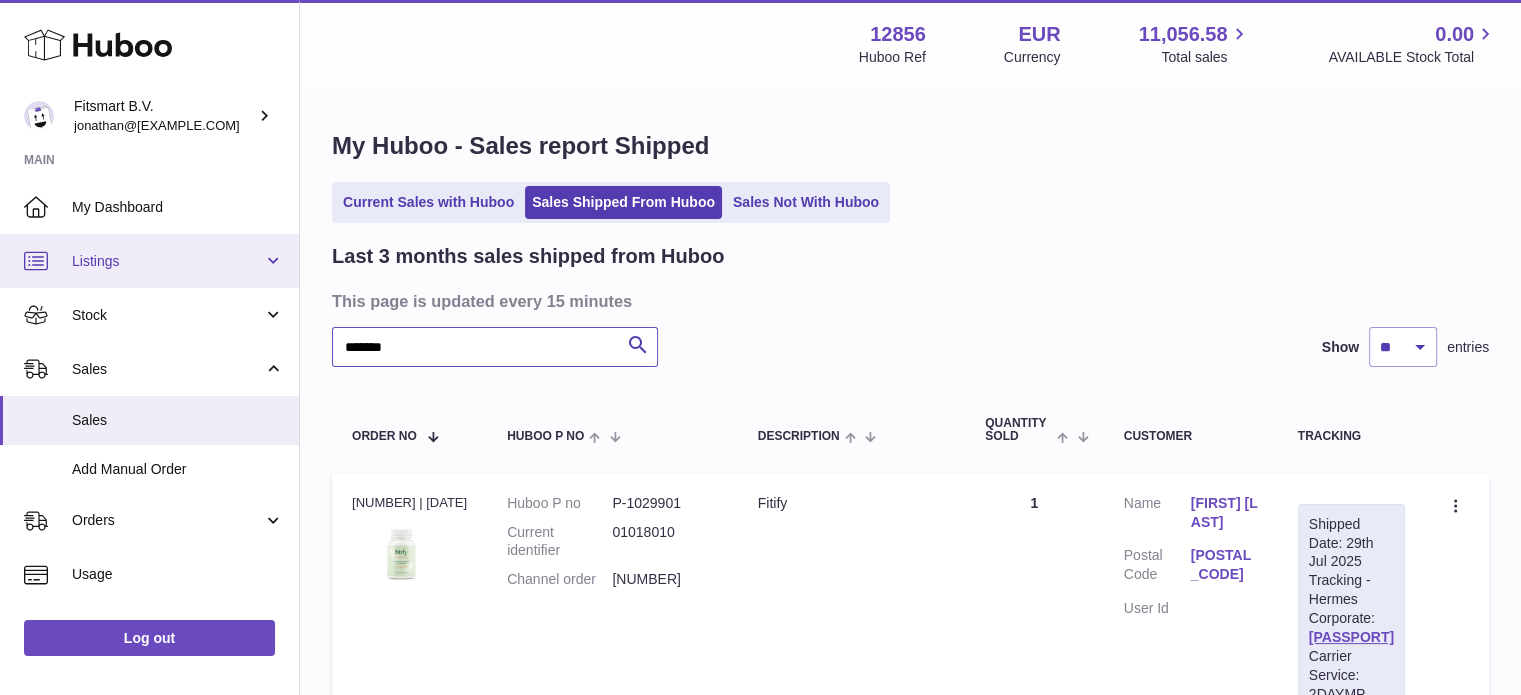 drag, startPoint x: 527, startPoint y: 343, endPoint x: 0, endPoint y: 268, distance: 532.31006 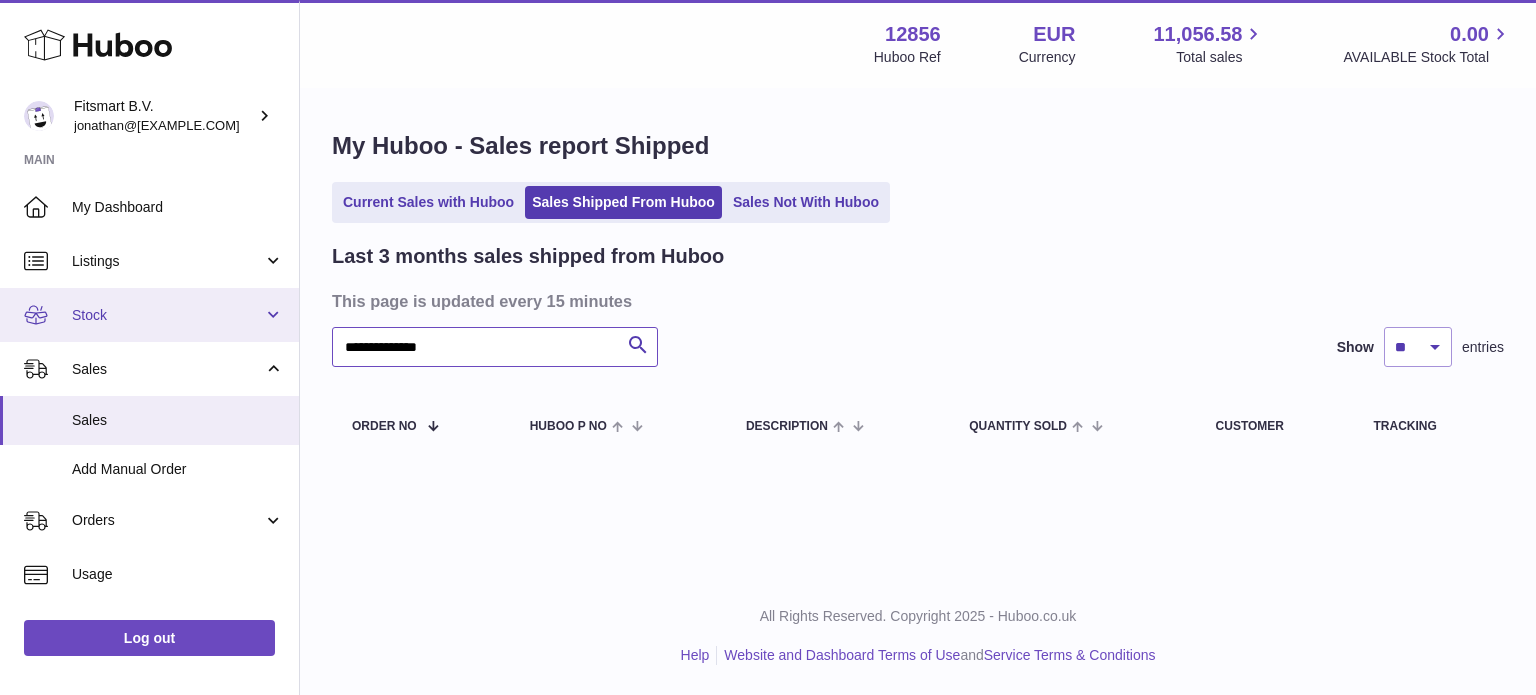 drag, startPoint x: 259, startPoint y: 353, endPoint x: 0, endPoint y: 311, distance: 262.3833 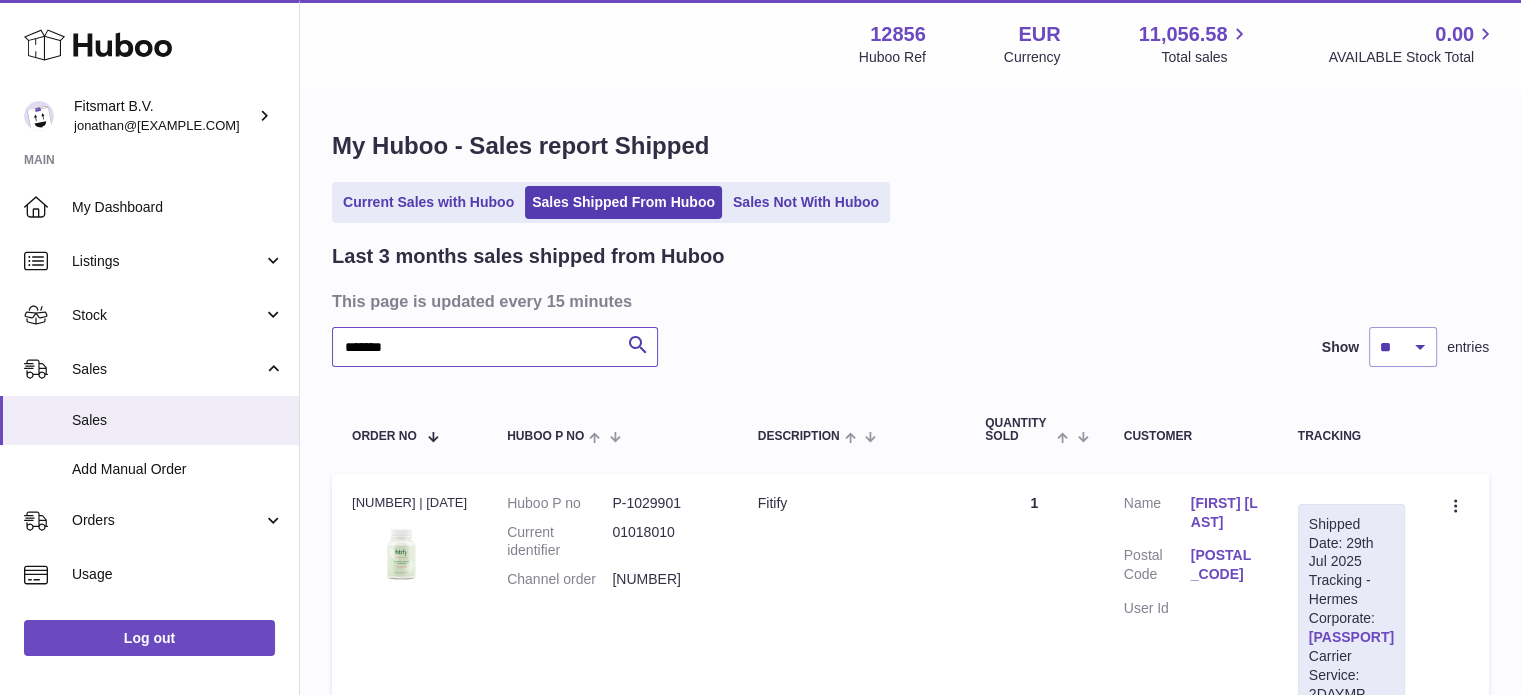 type on "*******" 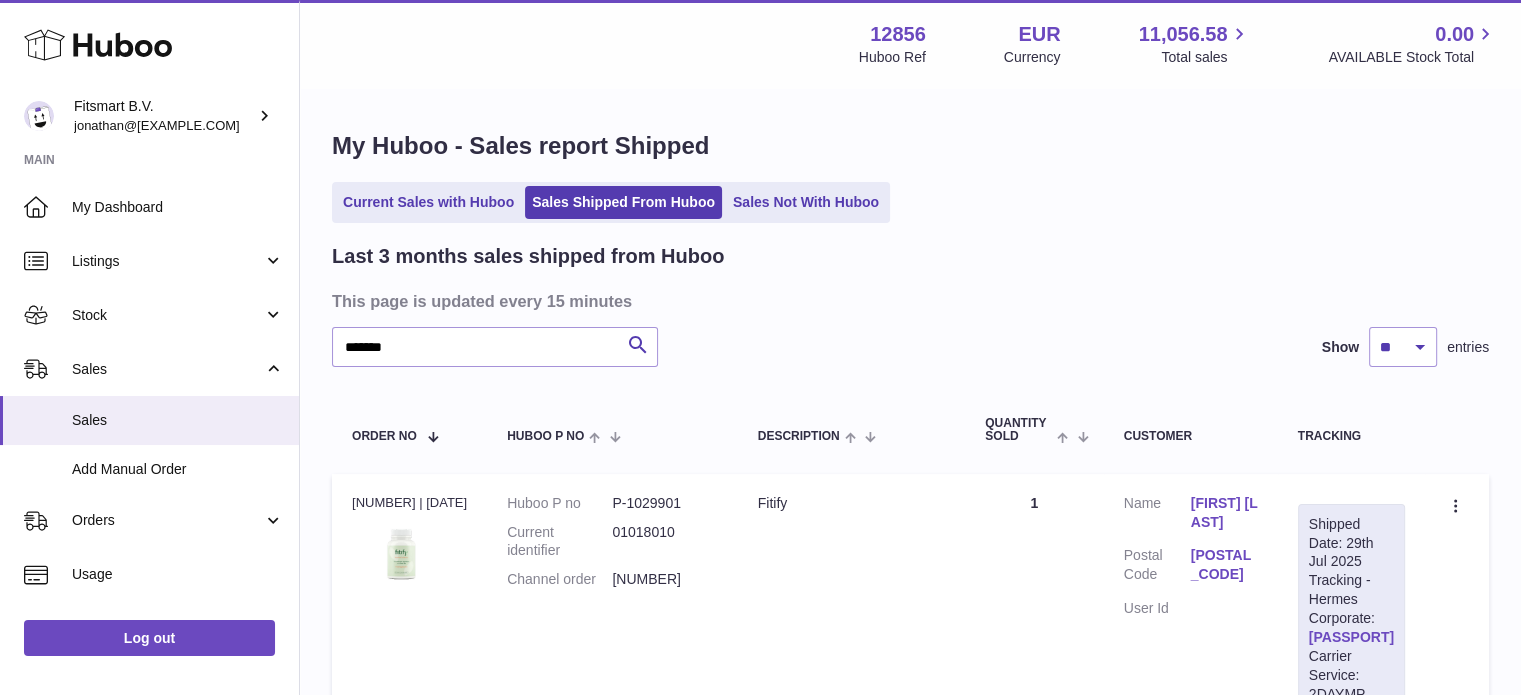 click on "[PASSPORT]" at bounding box center (1351, 637) 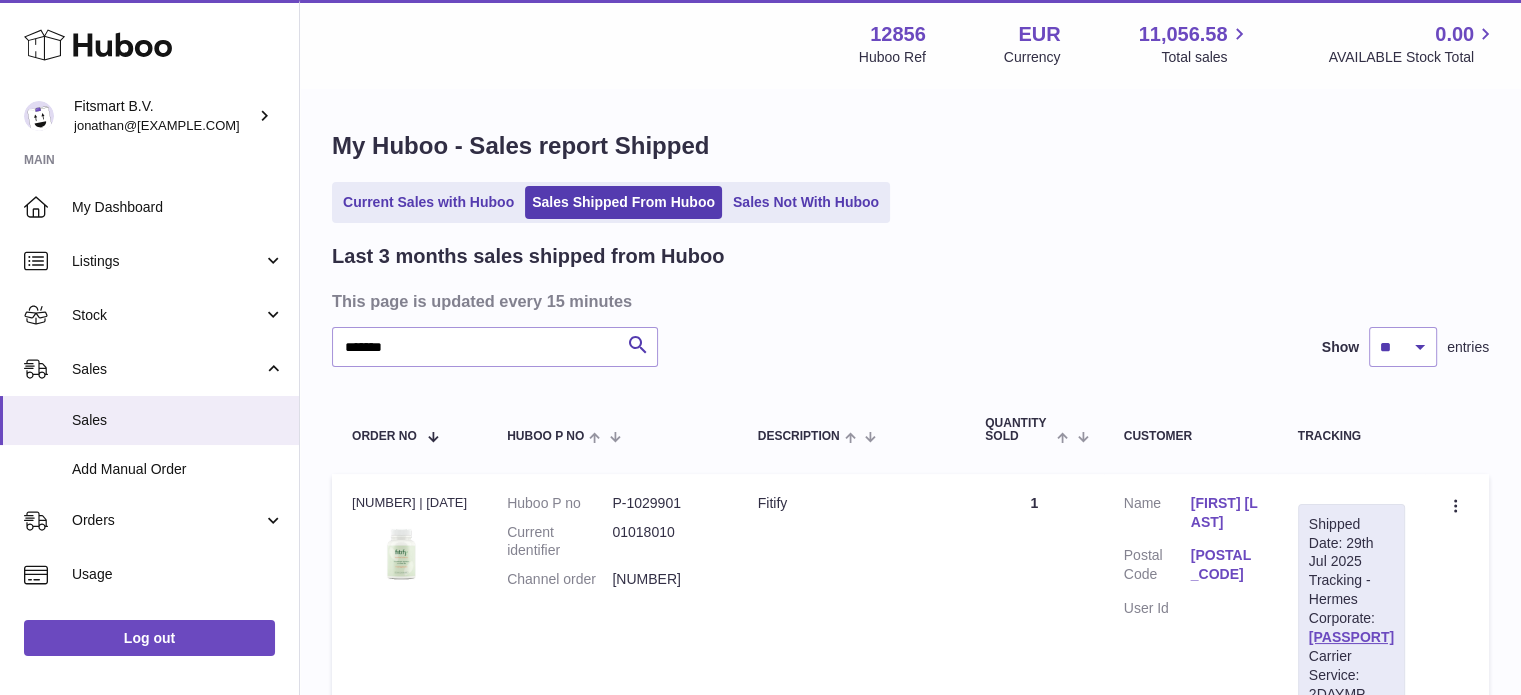 click on "[FIRST] [LAST]" at bounding box center (1224, 513) 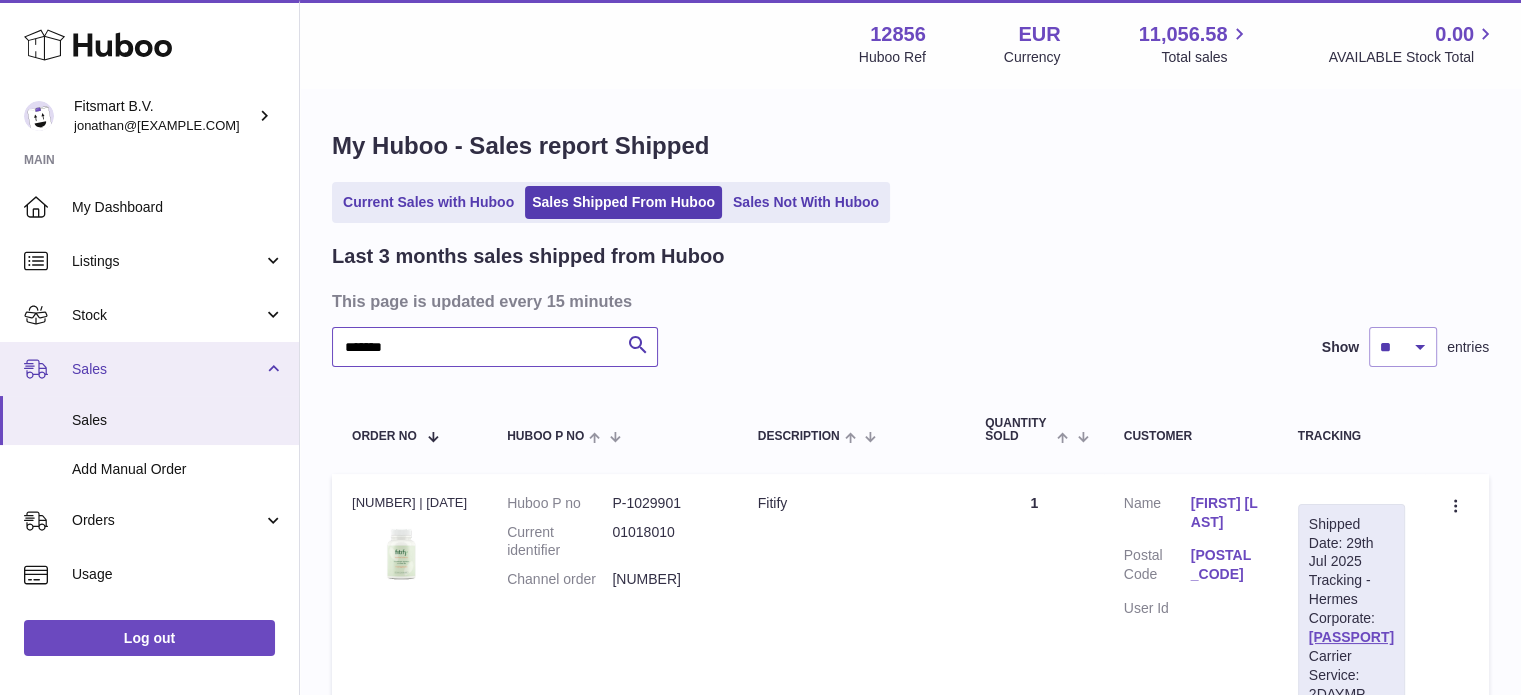 drag, startPoint x: 173, startPoint y: 369, endPoint x: 0, endPoint y: 373, distance: 173.04623 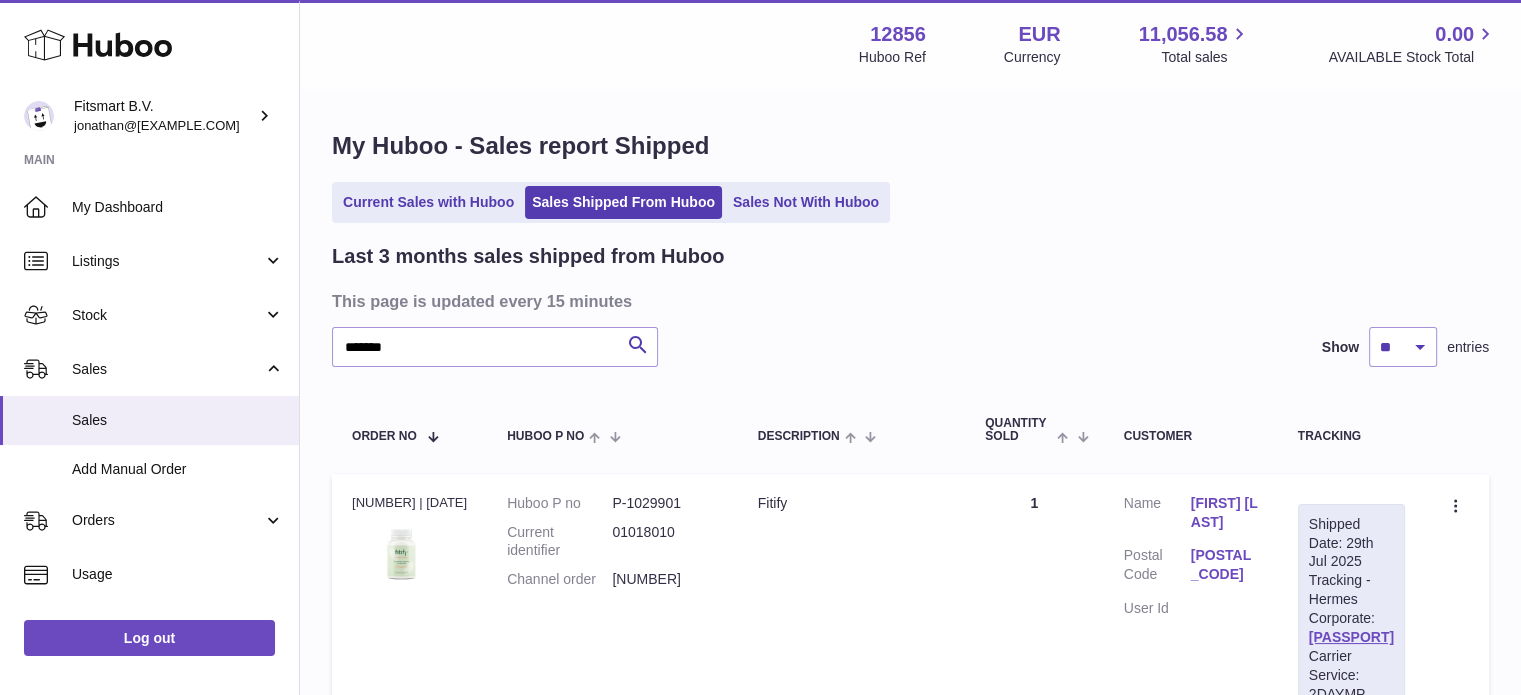 click on "[FIRST] [LAST]" at bounding box center (1224, 513) 